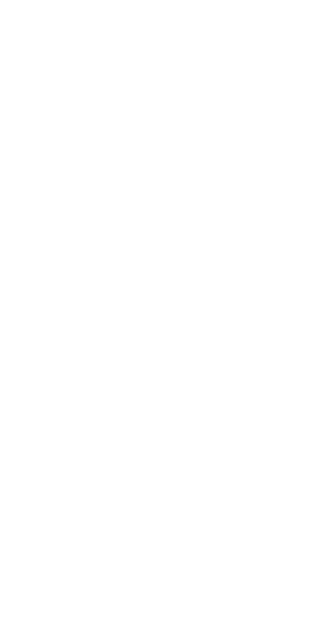 scroll, scrollTop: 0, scrollLeft: 0, axis: both 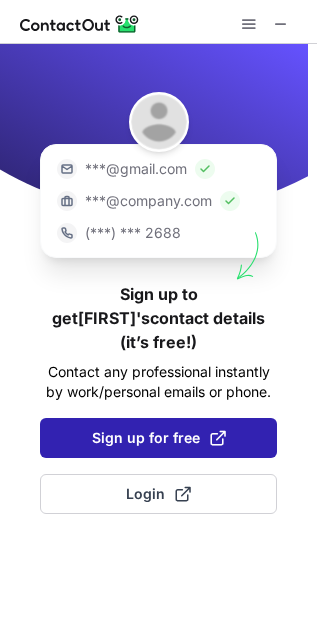 click on "Sign up for free" at bounding box center (159, 438) 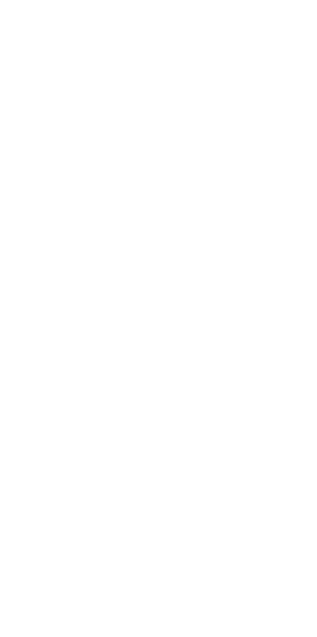 scroll, scrollTop: 0, scrollLeft: 0, axis: both 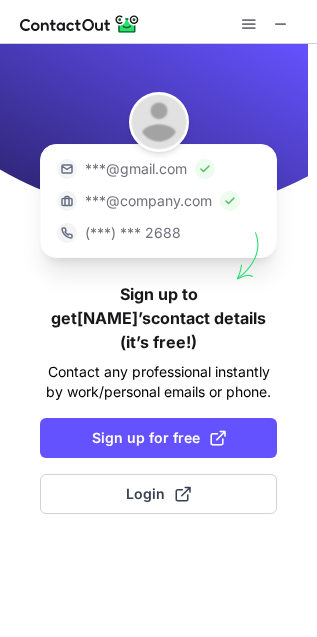 click at bounding box center (154, 128) 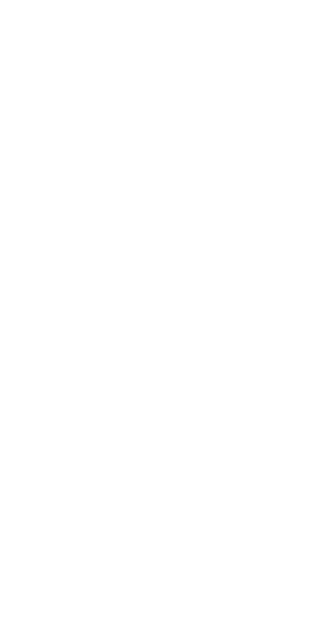 scroll, scrollTop: 0, scrollLeft: 0, axis: both 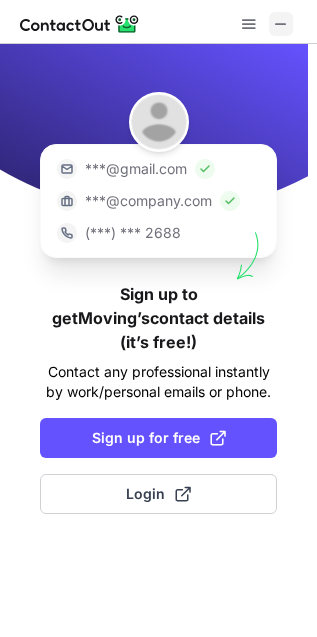 click at bounding box center (281, 24) 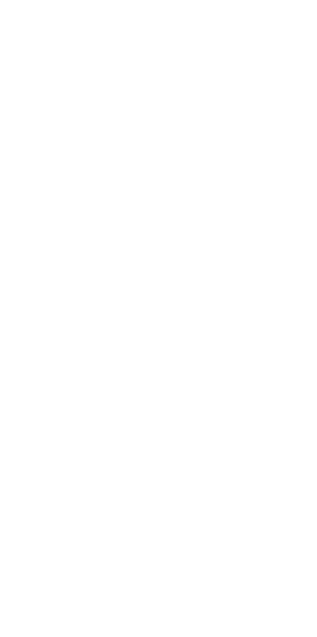 scroll, scrollTop: 0, scrollLeft: 0, axis: both 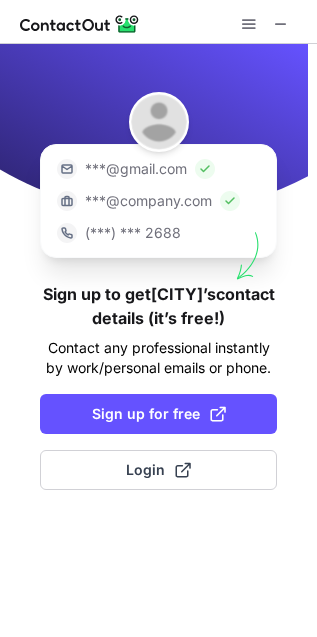 click at bounding box center (265, 24) 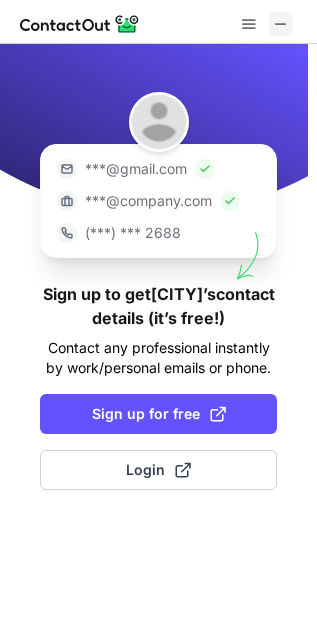 click at bounding box center (281, 24) 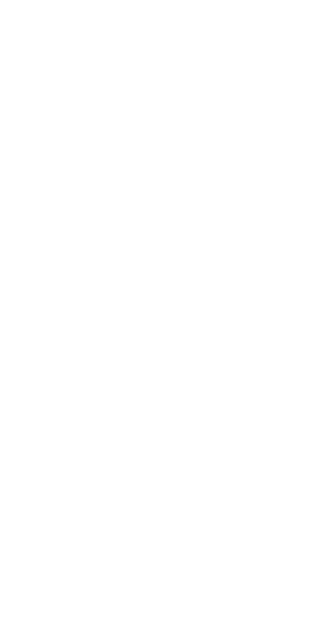 scroll, scrollTop: 0, scrollLeft: 0, axis: both 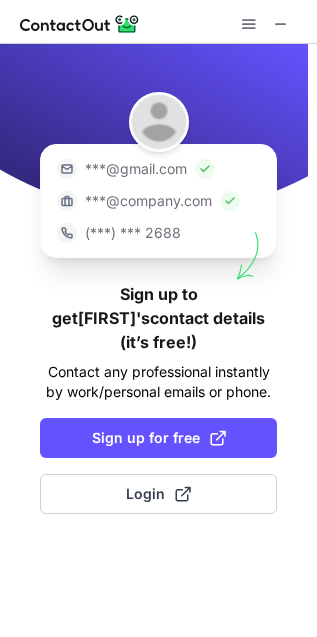 click at bounding box center (158, 22) 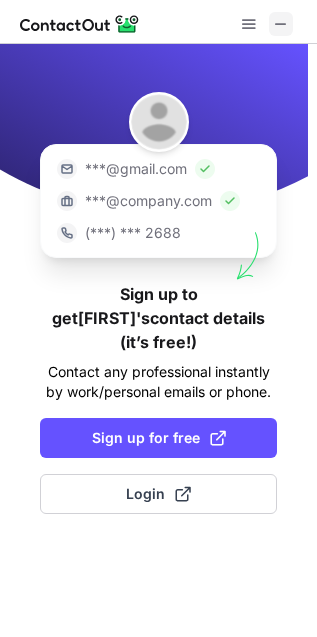 click at bounding box center (281, 24) 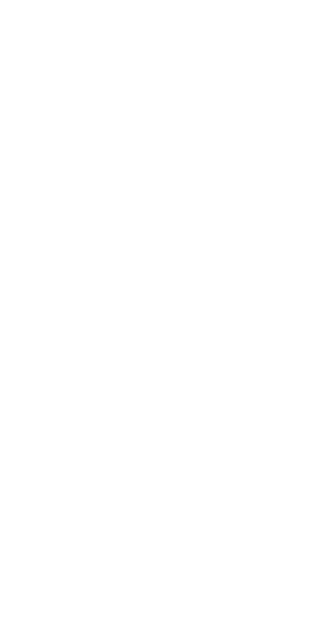 scroll, scrollTop: 0, scrollLeft: 0, axis: both 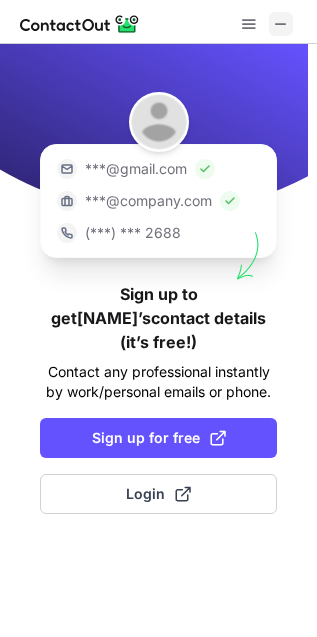 click at bounding box center (281, 24) 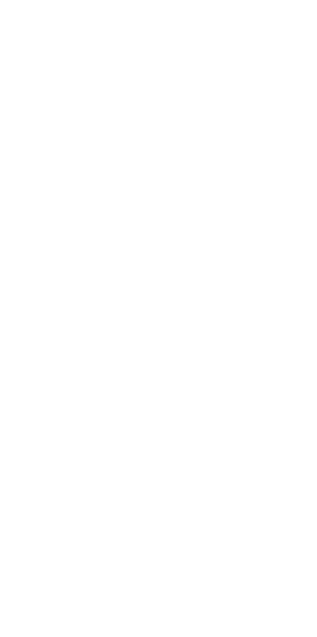 scroll, scrollTop: 0, scrollLeft: 0, axis: both 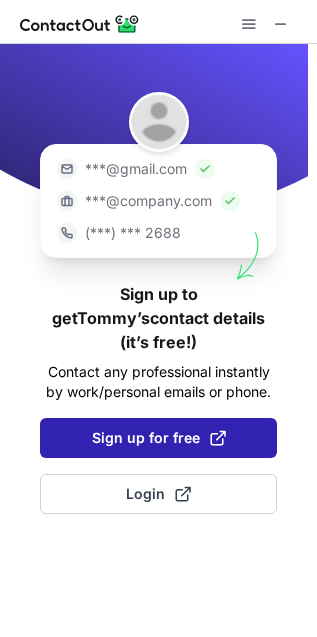 click on "Sign up for free" at bounding box center (159, 438) 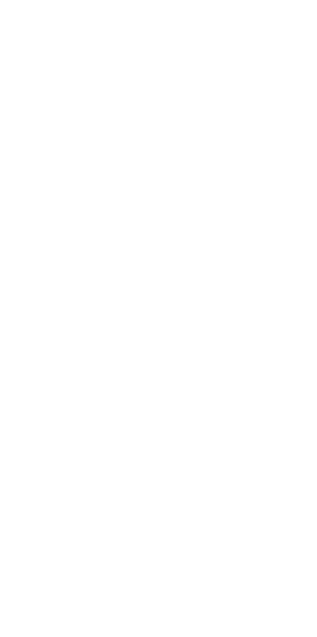 scroll, scrollTop: 0, scrollLeft: 0, axis: both 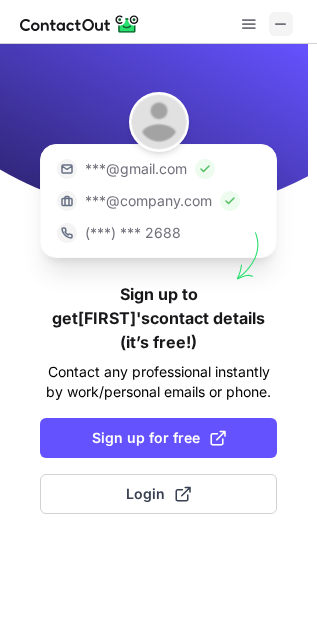 click at bounding box center [281, 24] 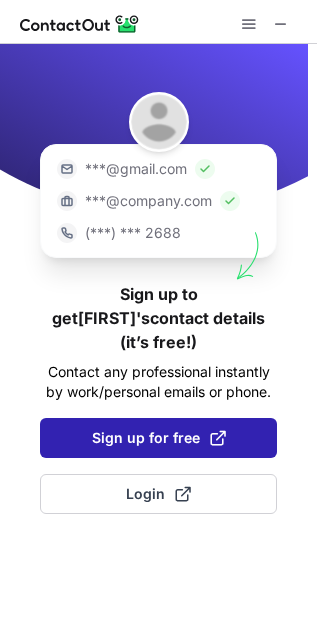 click on "Sign up for free" at bounding box center [159, 438] 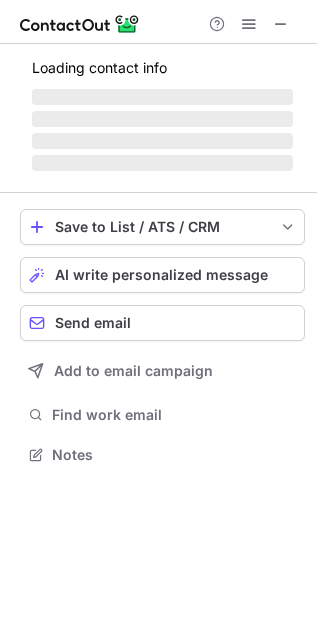 scroll, scrollTop: 11, scrollLeft: 10, axis: both 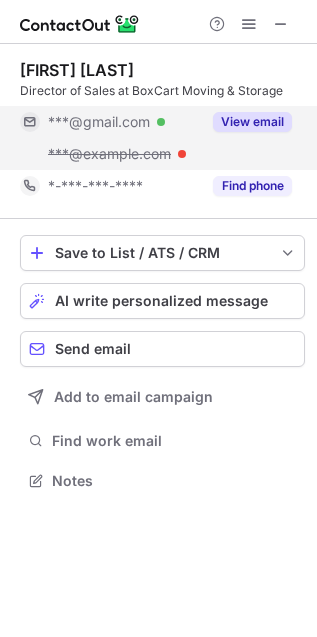click on "View email" at bounding box center (252, 122) 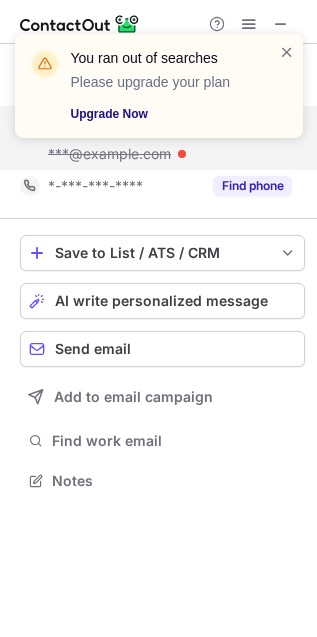 click on "Upgrade Now" at bounding box center (163, 114) 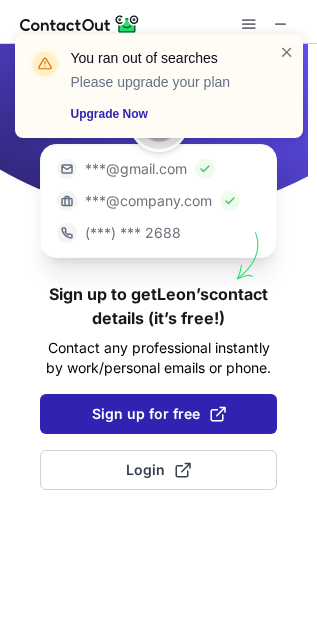click on "Sign up for free" at bounding box center [159, 414] 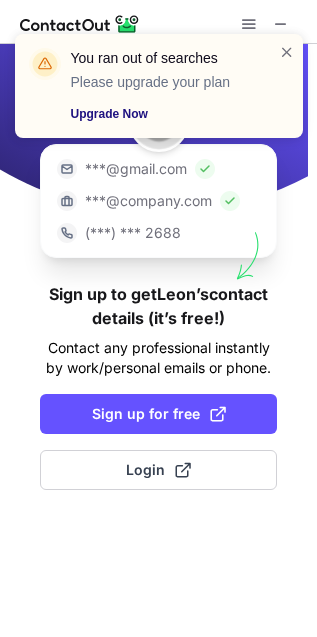 click on "Upgrade Now" at bounding box center [163, 114] 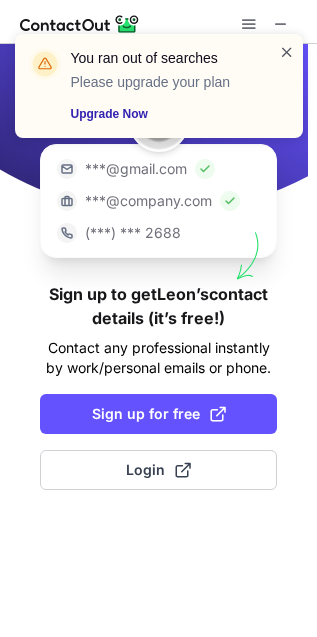 click at bounding box center [287, 52] 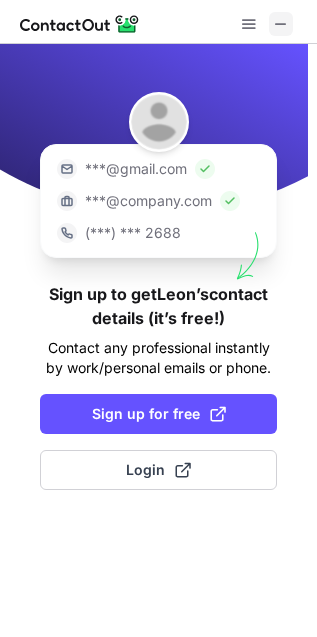 click at bounding box center (281, 24) 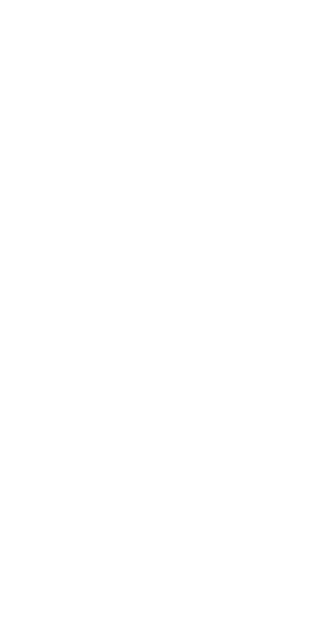 scroll, scrollTop: 0, scrollLeft: 0, axis: both 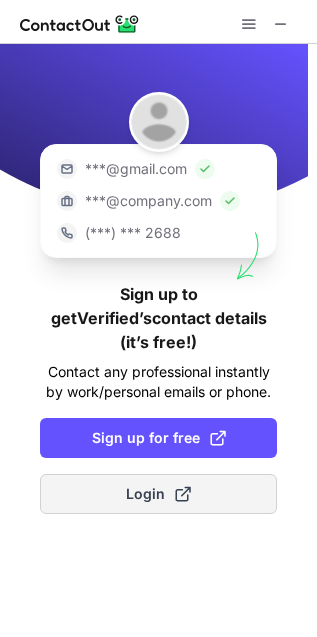 click on "Login" at bounding box center [158, 494] 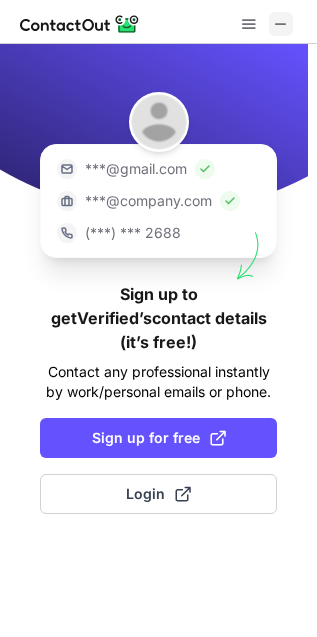 click at bounding box center (281, 24) 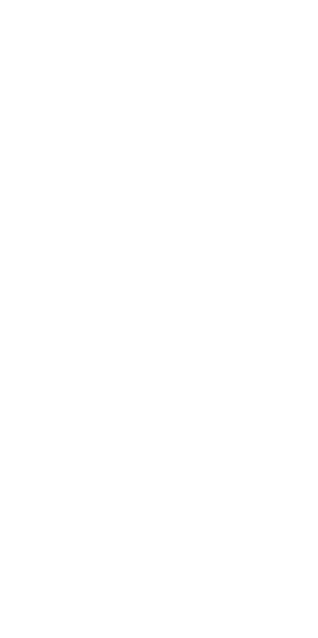 scroll, scrollTop: 0, scrollLeft: 0, axis: both 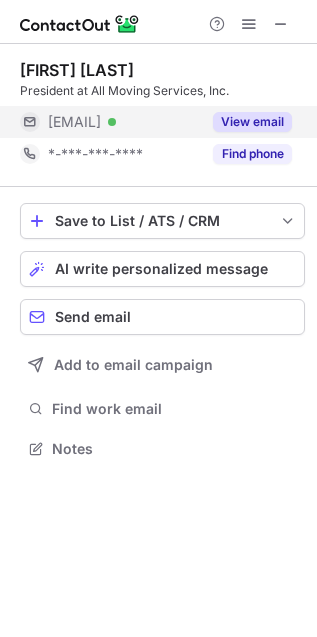 click on "View email" at bounding box center (252, 122) 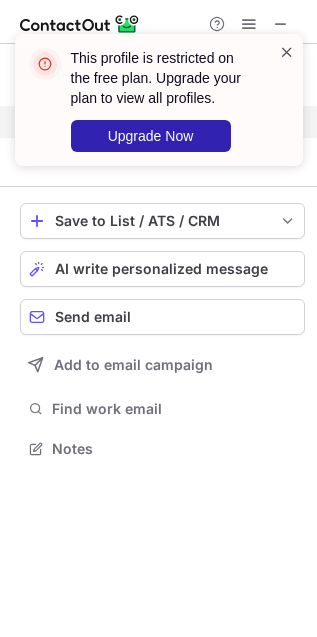 click at bounding box center [287, 52] 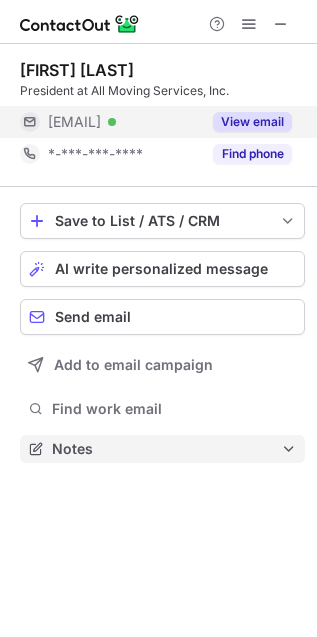 click on "Notes" at bounding box center (166, 449) 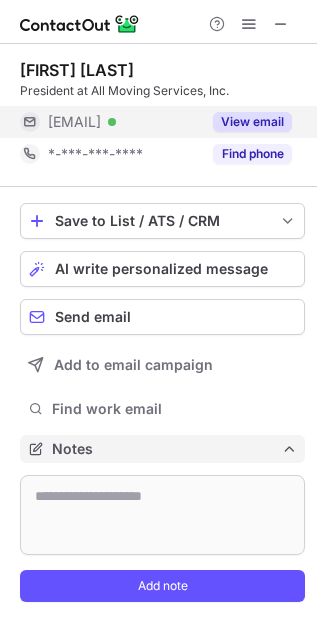 scroll, scrollTop: 10, scrollLeft: 10, axis: both 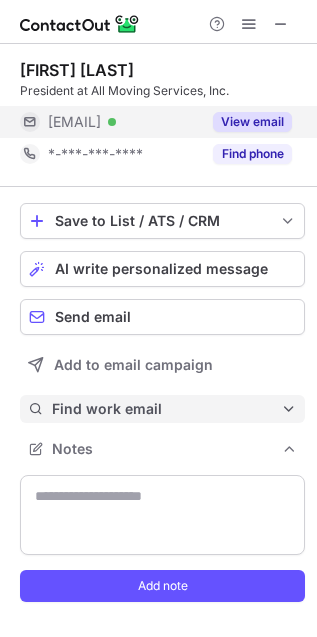 click on "Find work email" at bounding box center (162, 409) 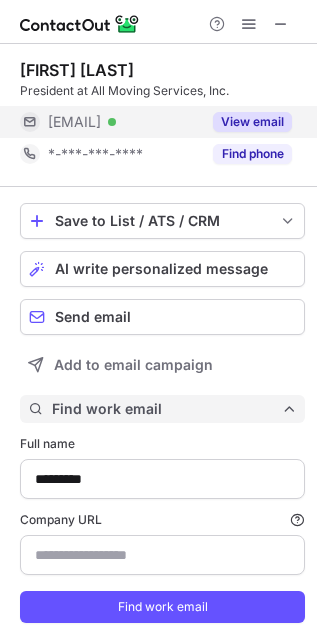 scroll, scrollTop: 10, scrollLeft: 10, axis: both 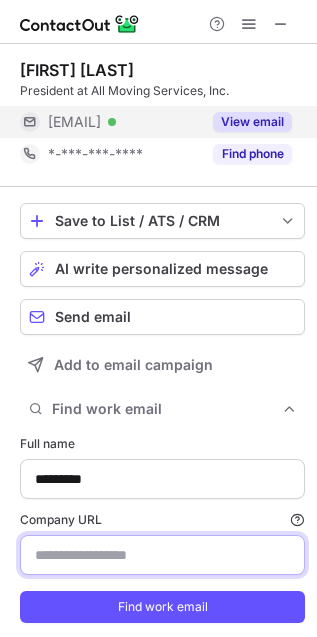 click on "Company URL Finding work email will consume 1 credit if a match is found." at bounding box center (162, 555) 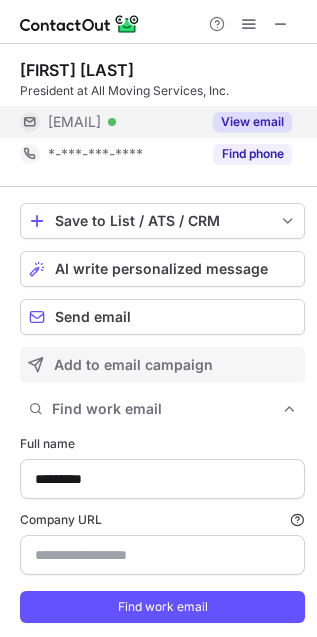click on "Add to email campaign" at bounding box center [162, 365] 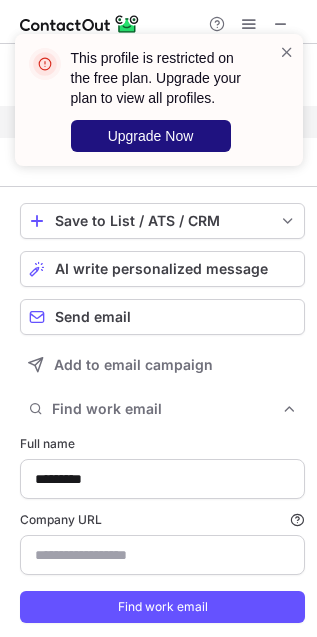 click on "Upgrade Now" at bounding box center [151, 136] 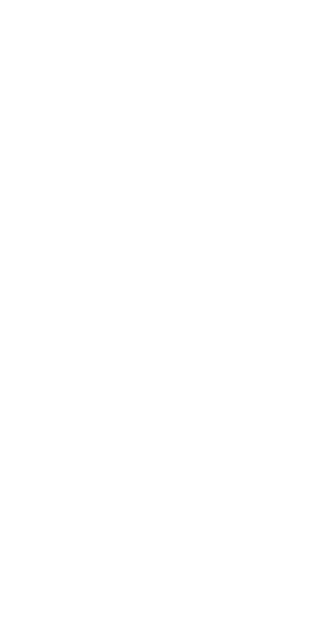 scroll, scrollTop: 0, scrollLeft: 0, axis: both 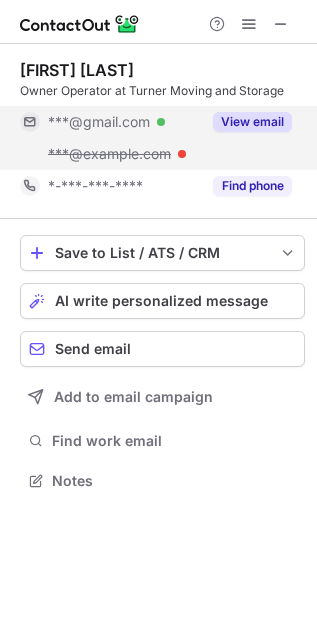click on "View email" at bounding box center [252, 122] 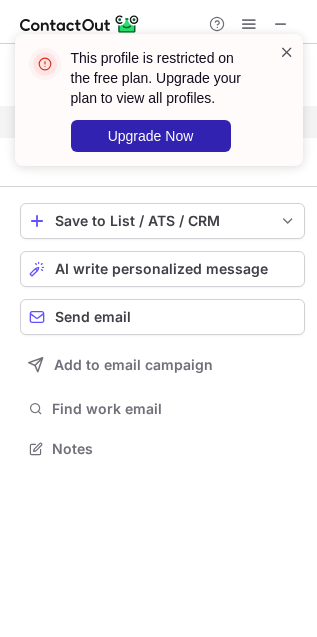 scroll, scrollTop: 435, scrollLeft: 317, axis: both 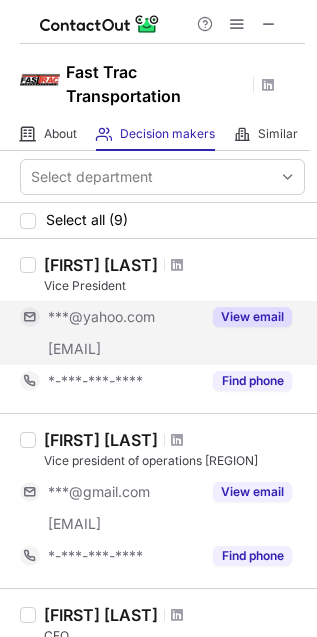 click on "View email" at bounding box center [252, 317] 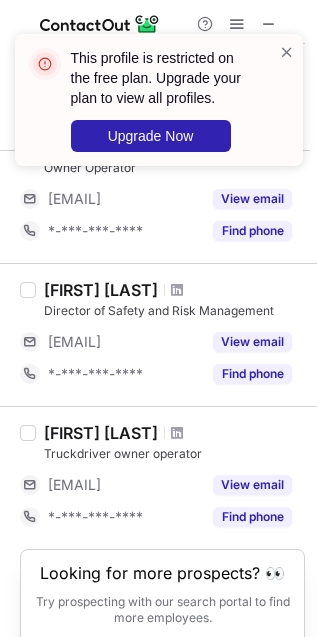 scroll, scrollTop: 1283, scrollLeft: 0, axis: vertical 